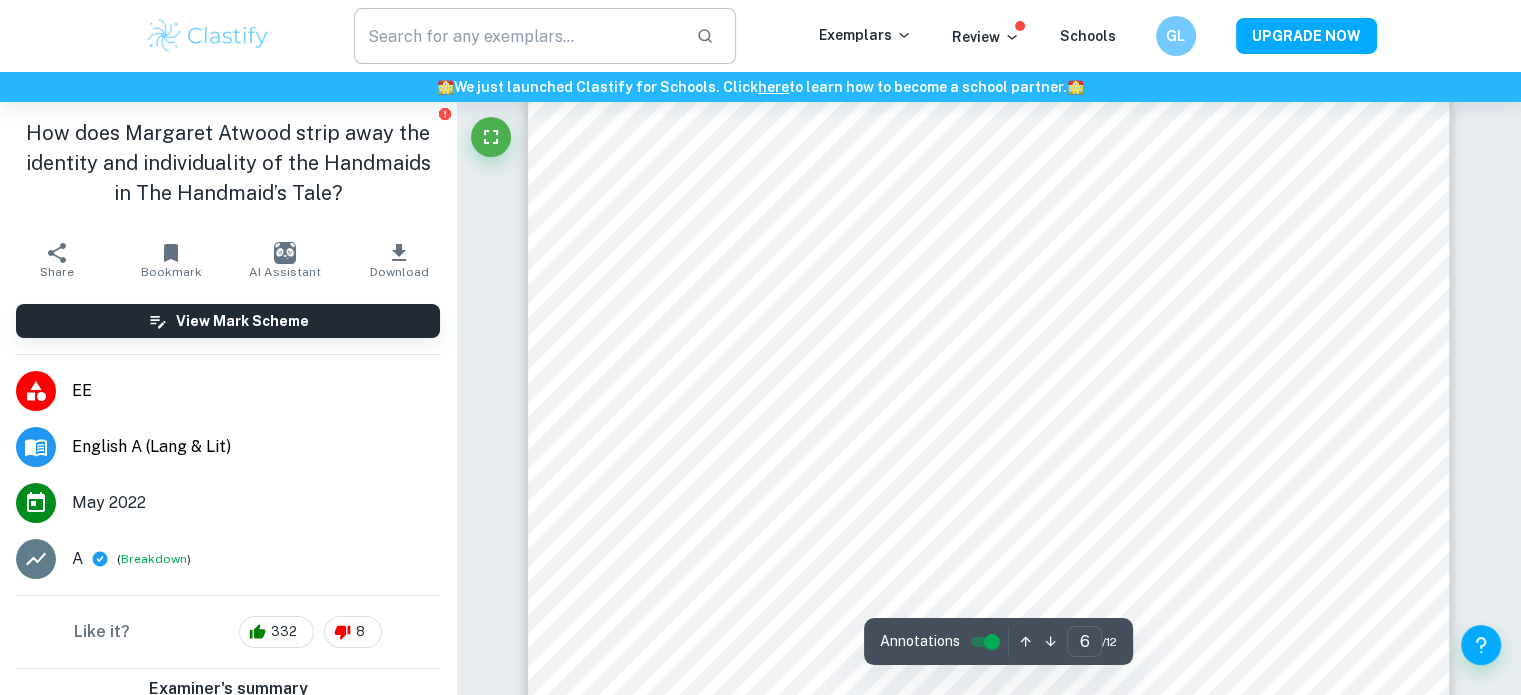 scroll, scrollTop: 7175, scrollLeft: 0, axis: vertical 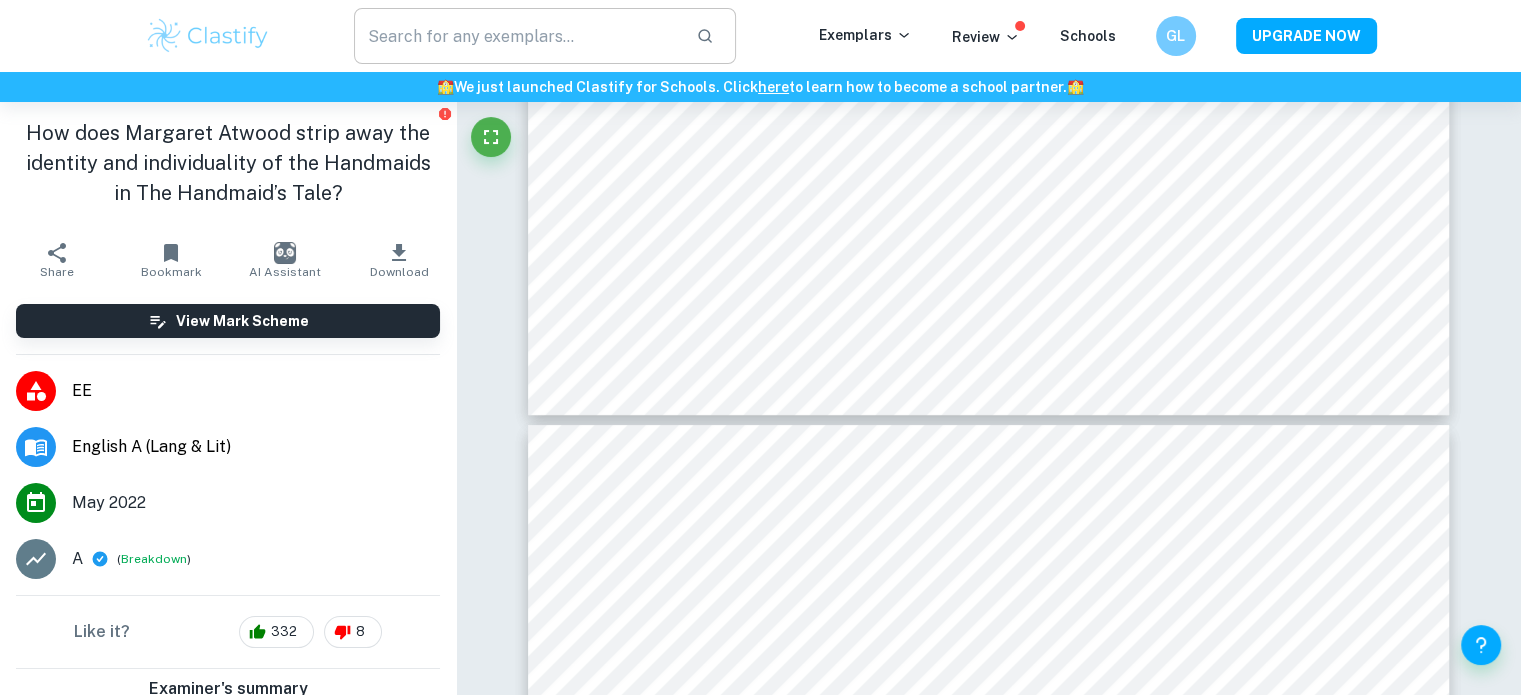 type on "7" 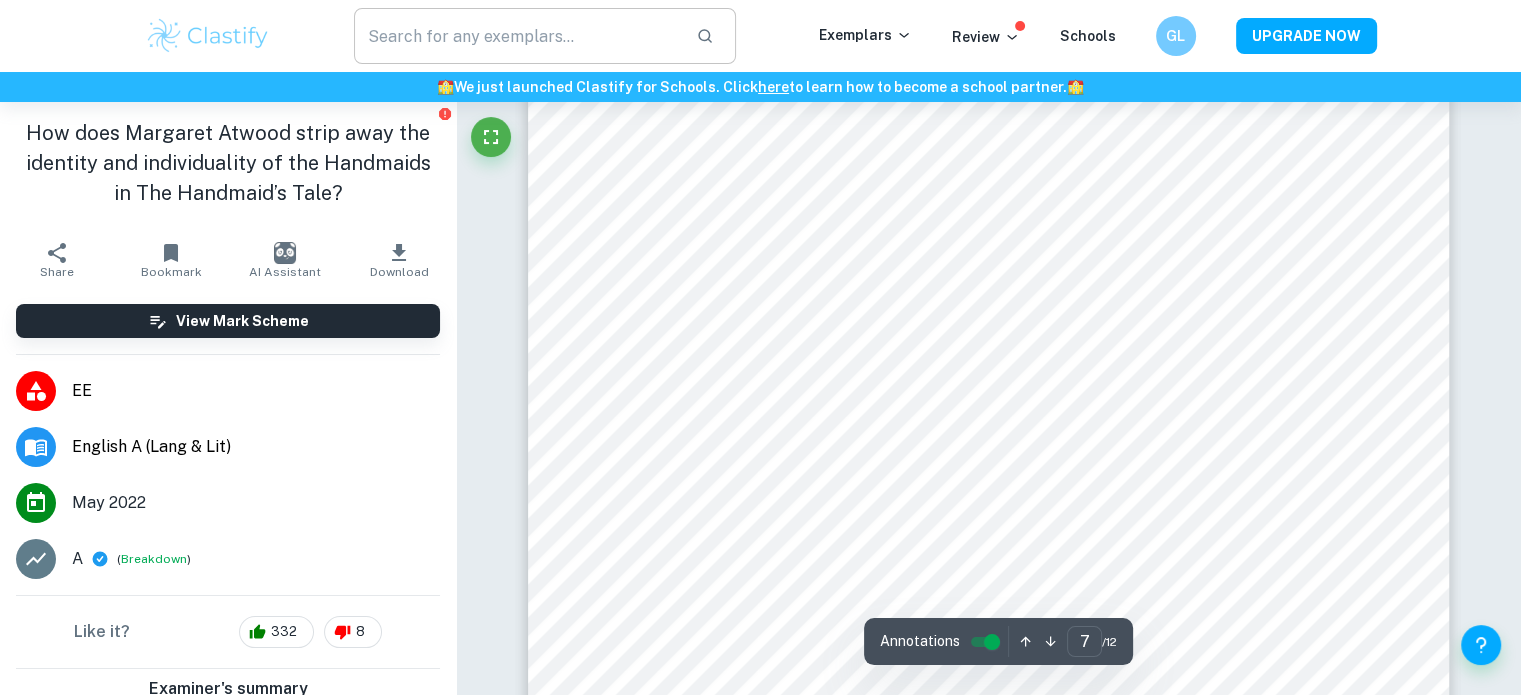 scroll, scrollTop: 8519, scrollLeft: 0, axis: vertical 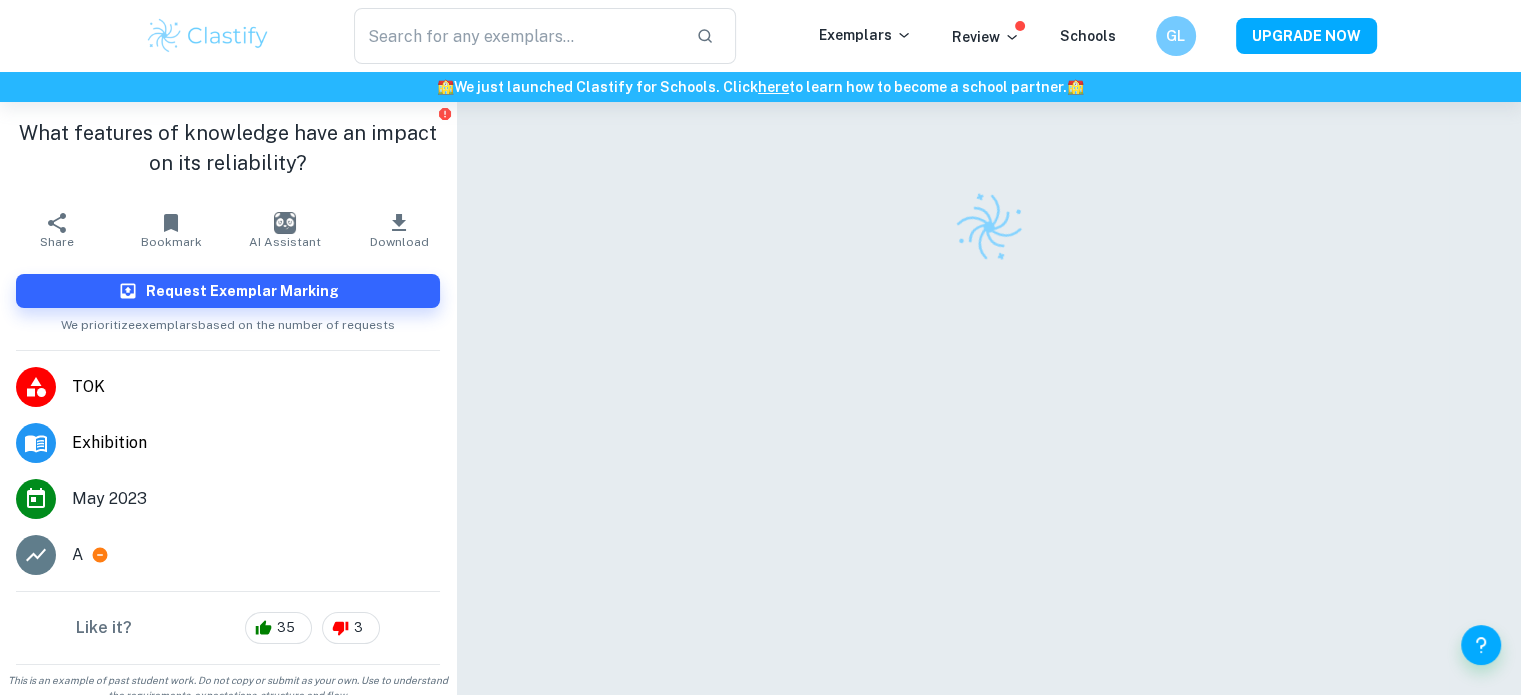 click at bounding box center [208, 36] 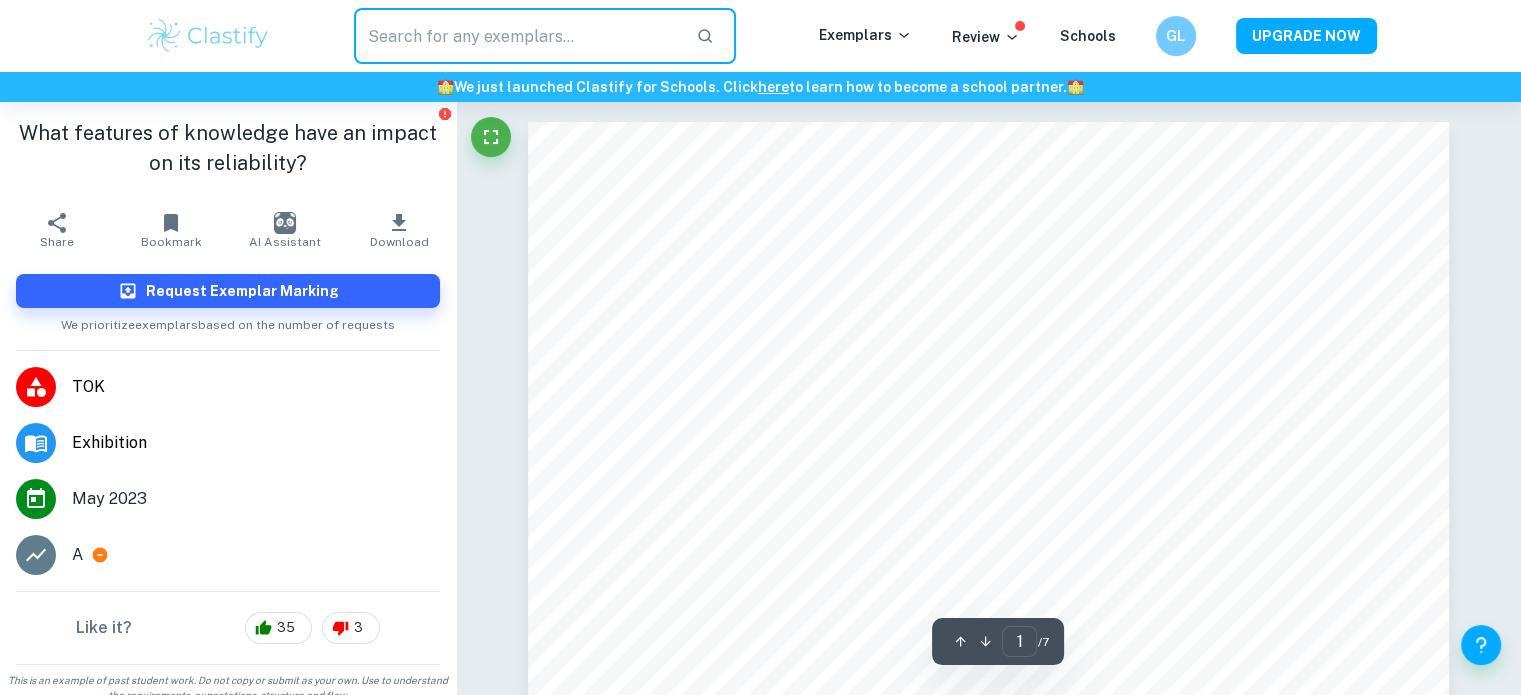 click at bounding box center [517, 36] 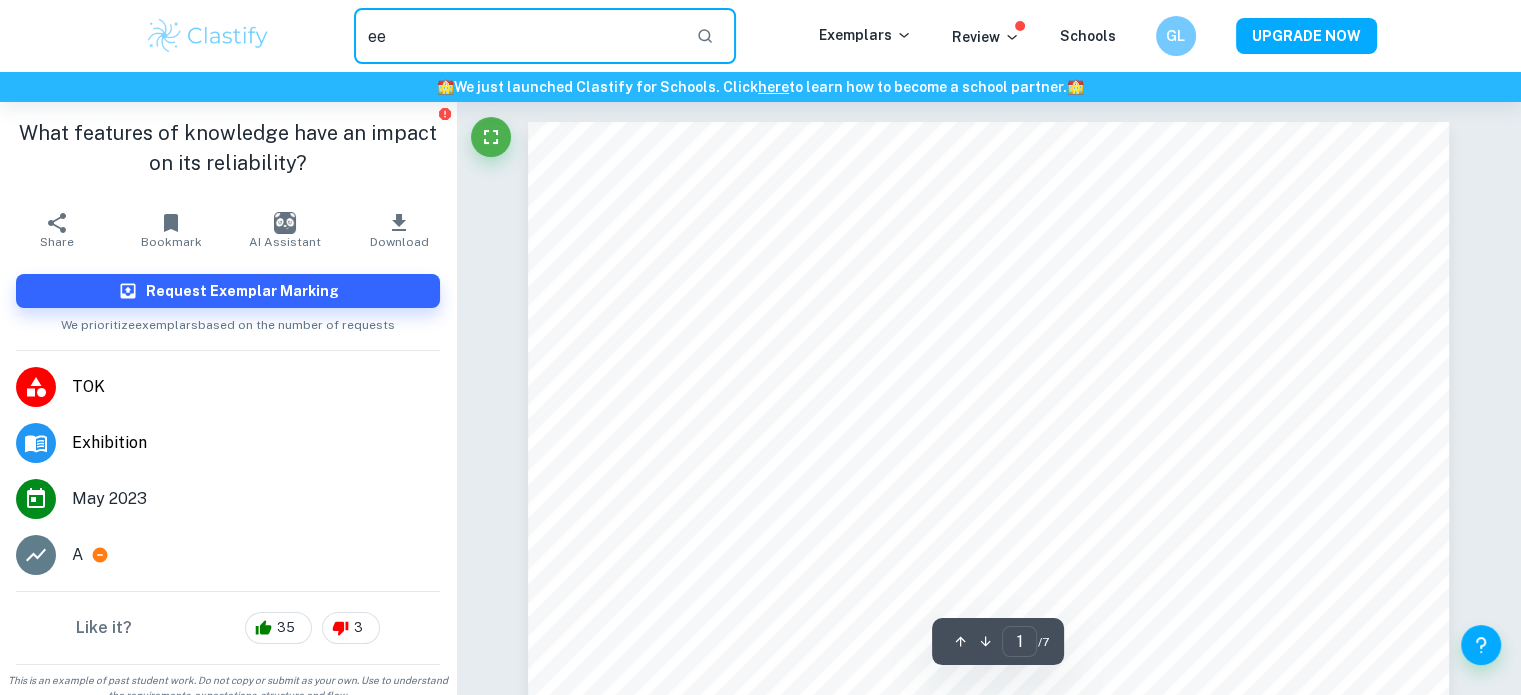 type on "ee" 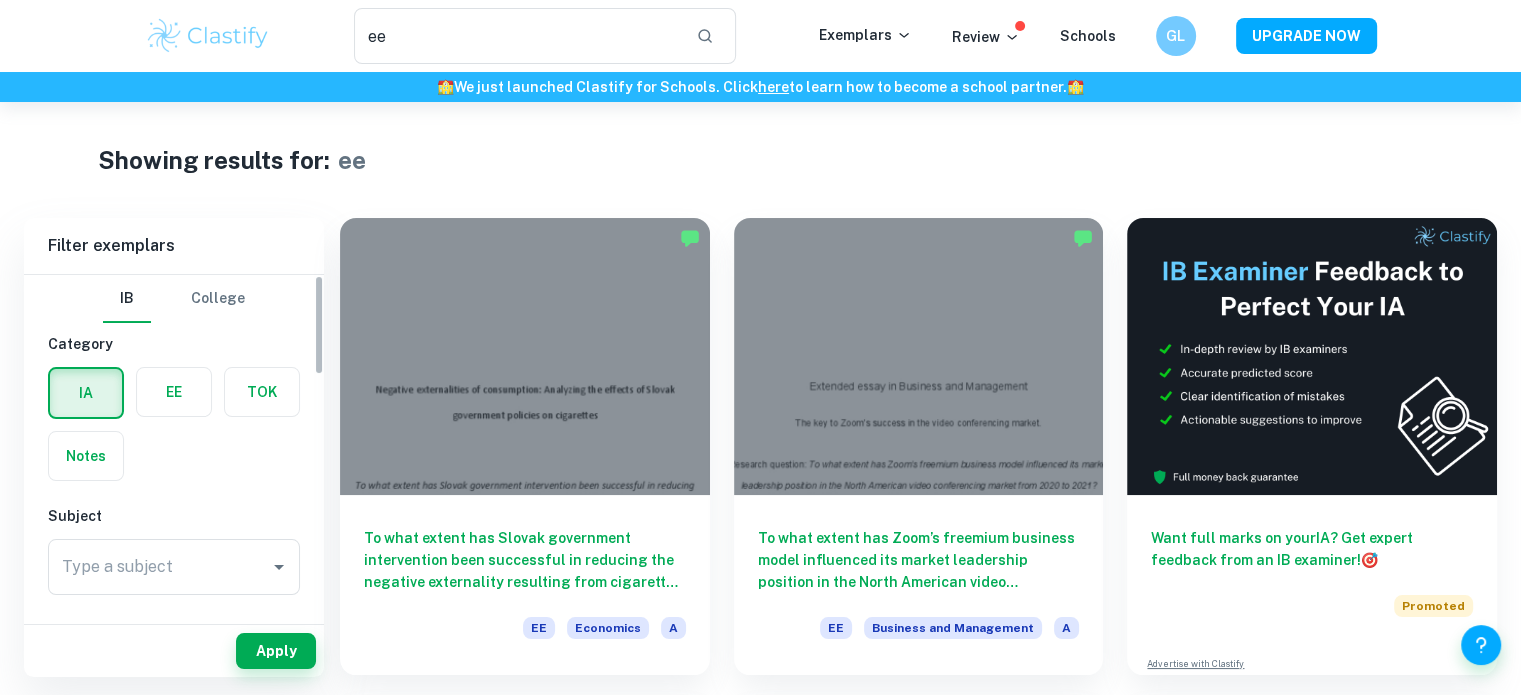 click at bounding box center (174, 392) 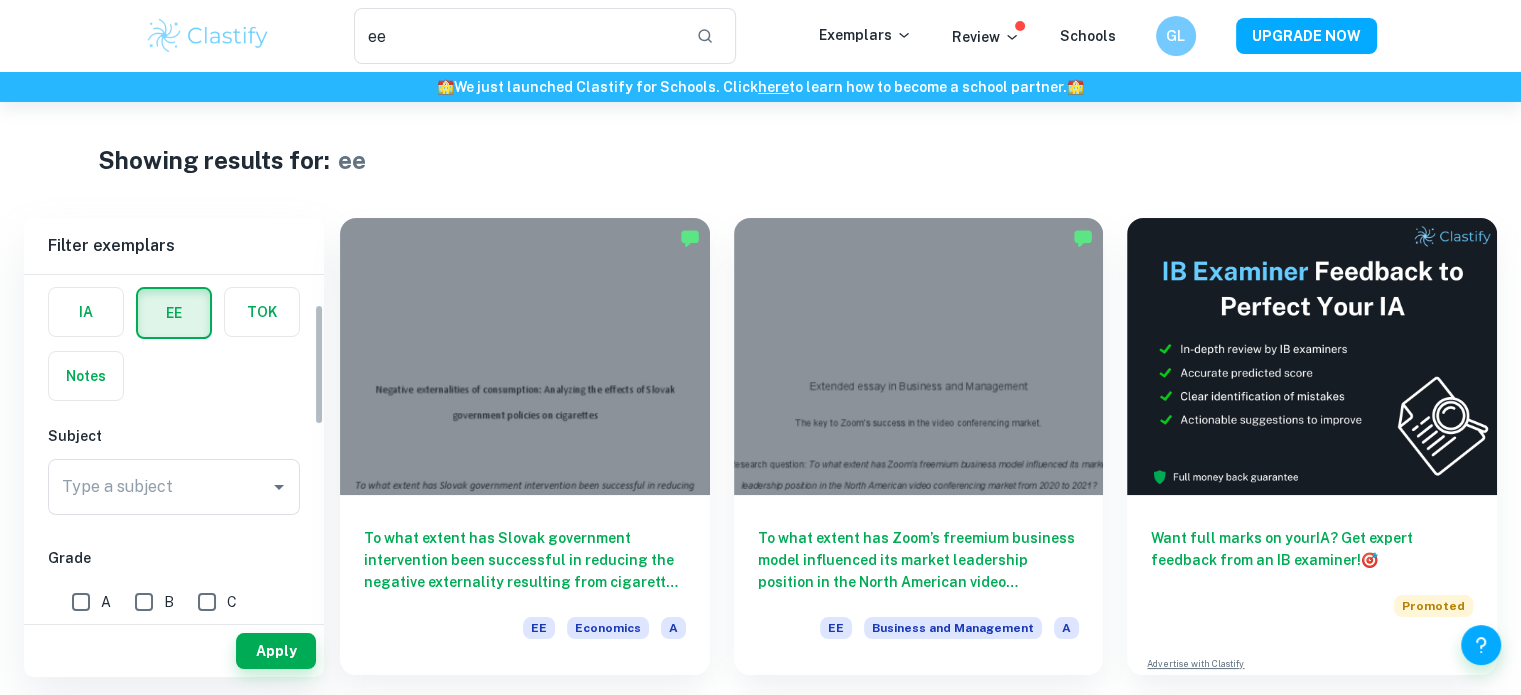 scroll, scrollTop: 82, scrollLeft: 0, axis: vertical 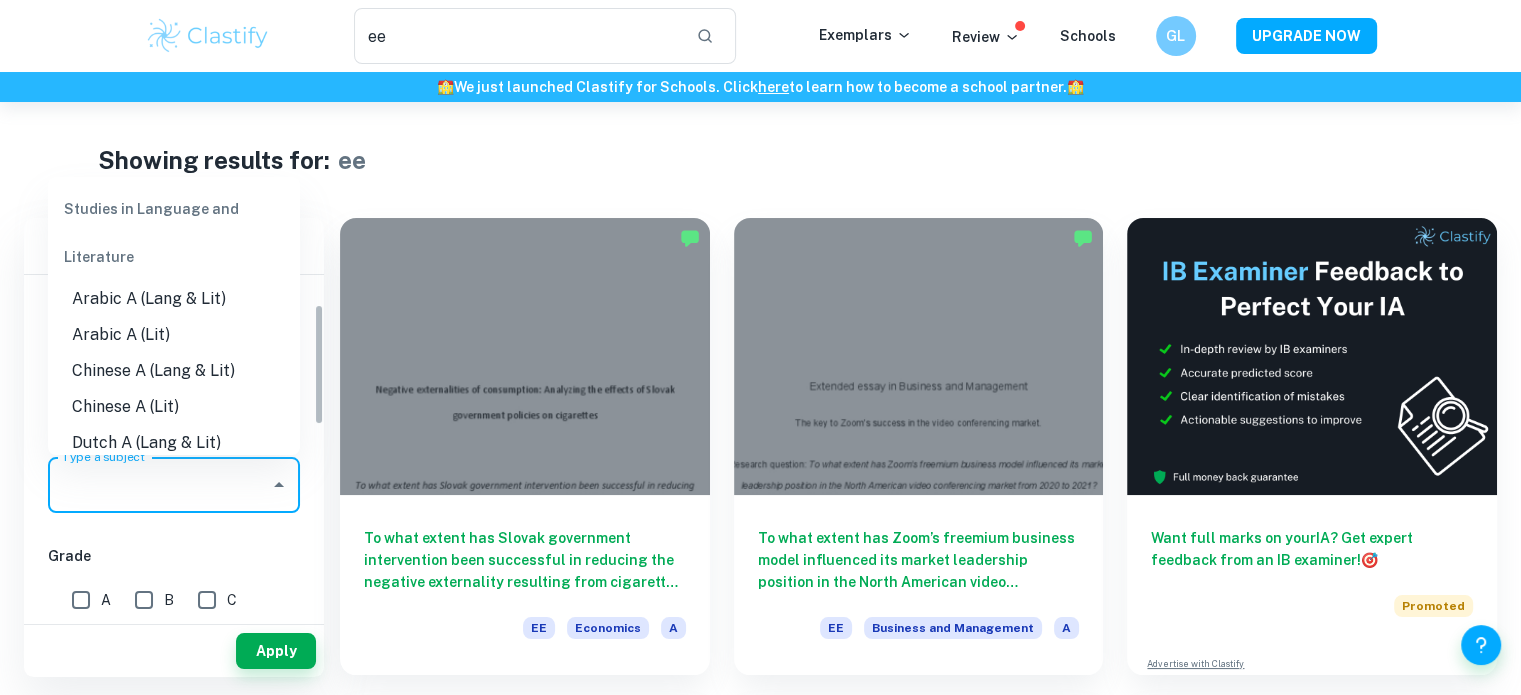 click on "Type a subject" at bounding box center (159, 485) 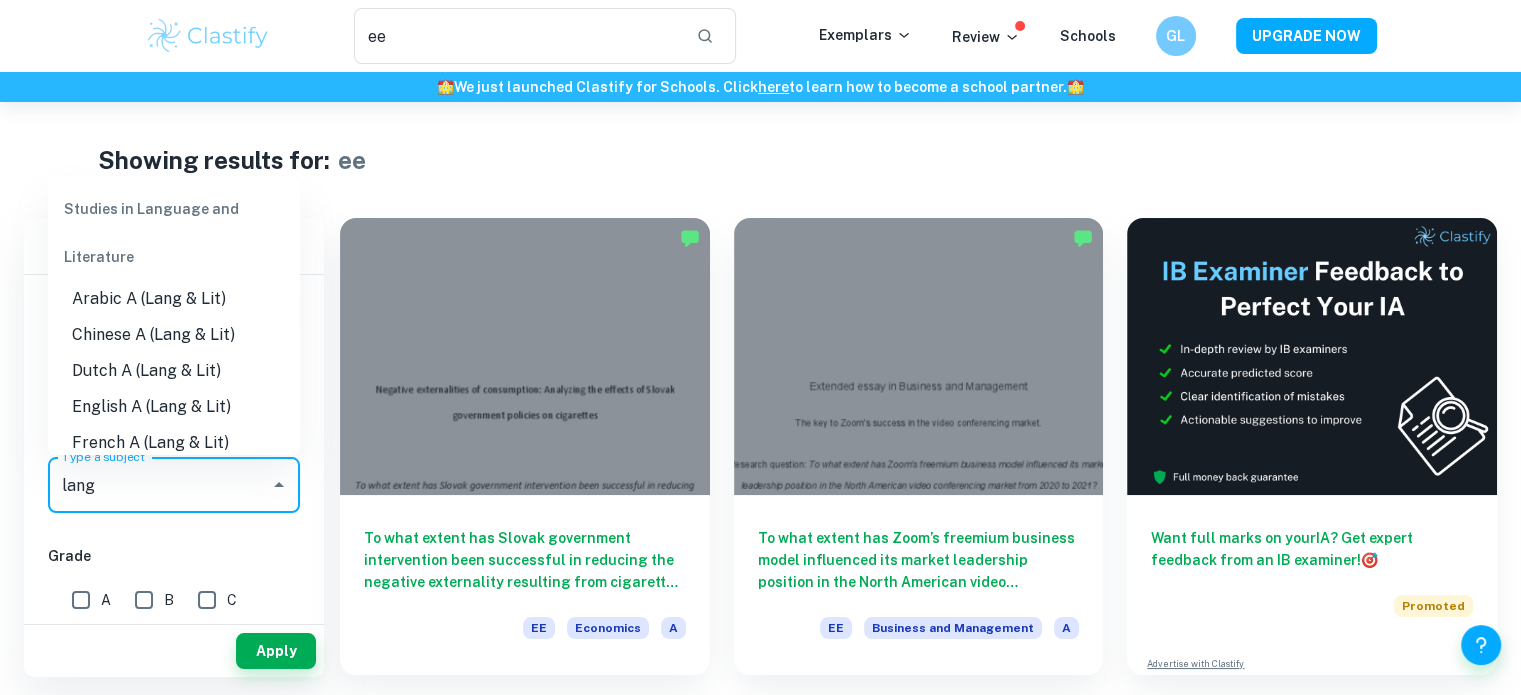scroll, scrollTop: 164, scrollLeft: 0, axis: vertical 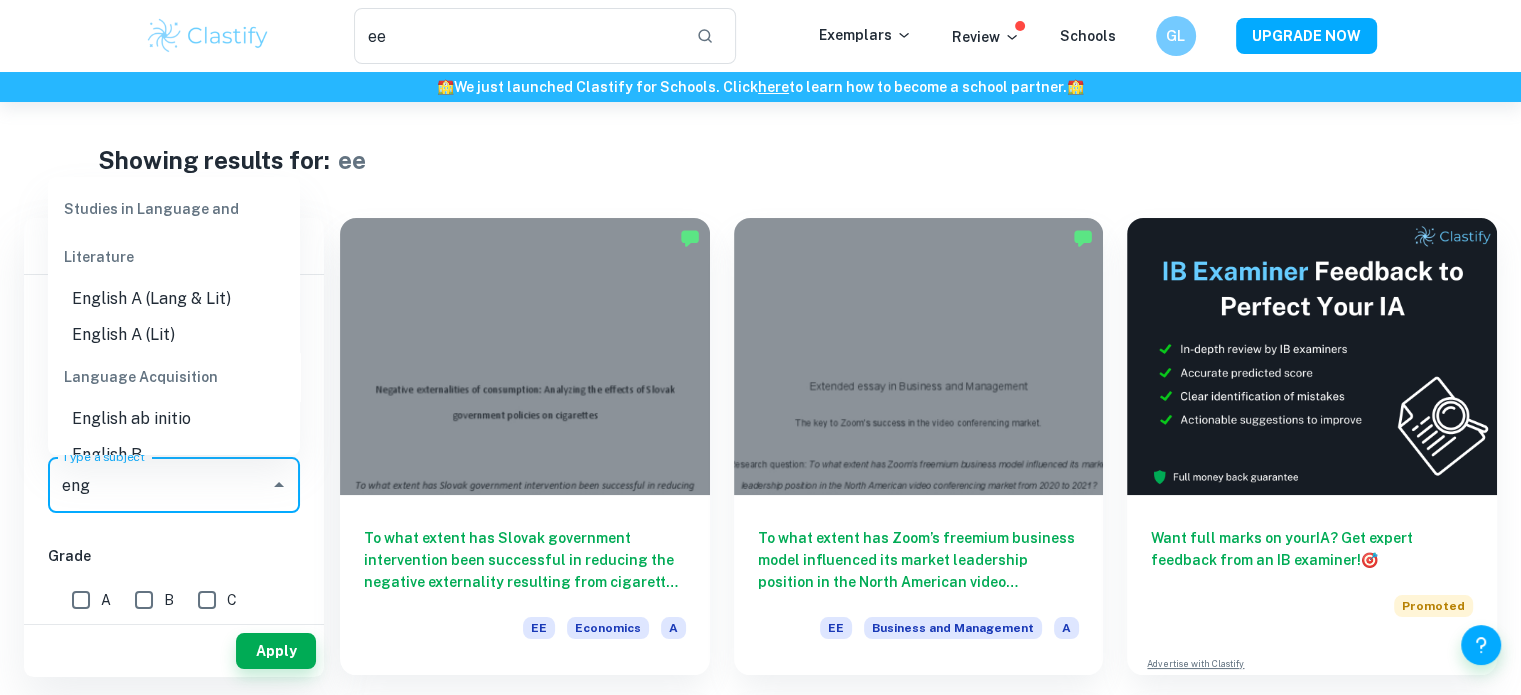 click on "English A (Lang & Lit)" at bounding box center (174, 299) 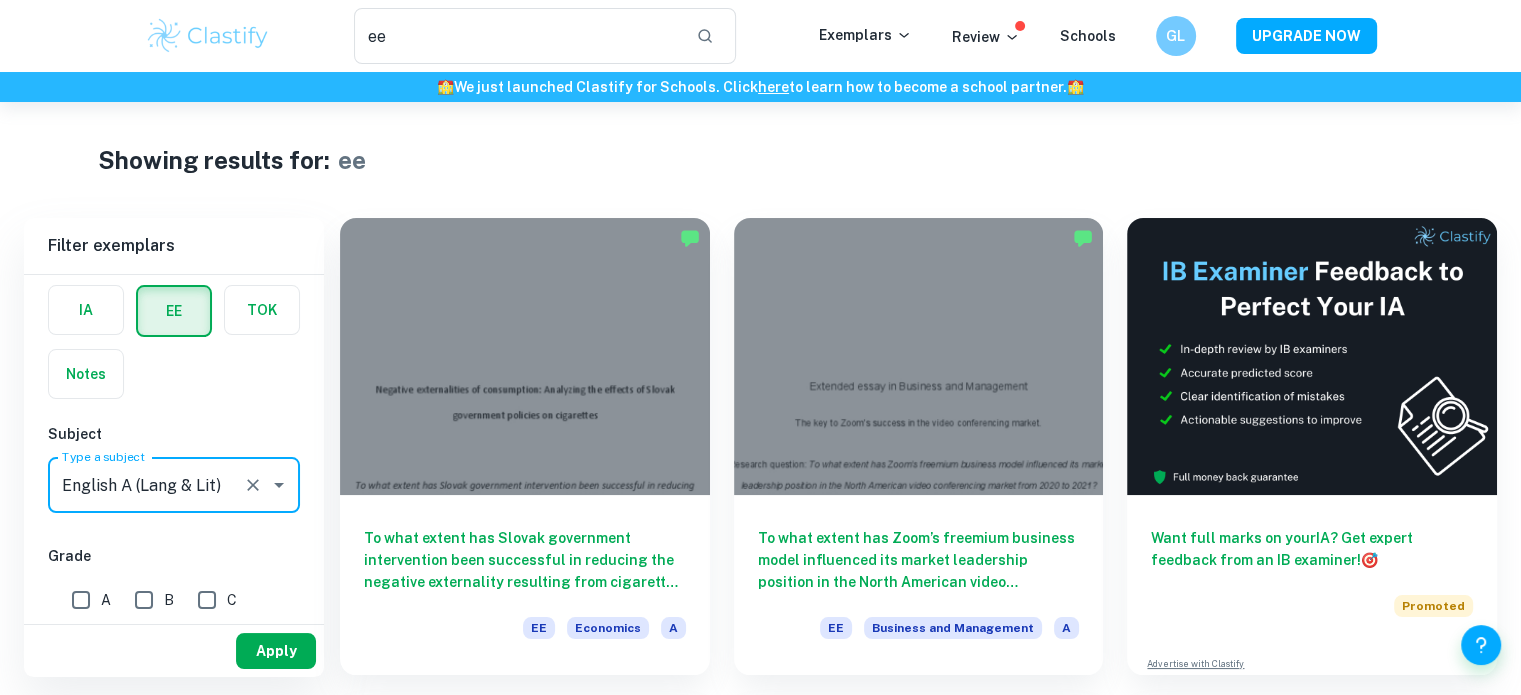 type on "English A (Lang & Lit)" 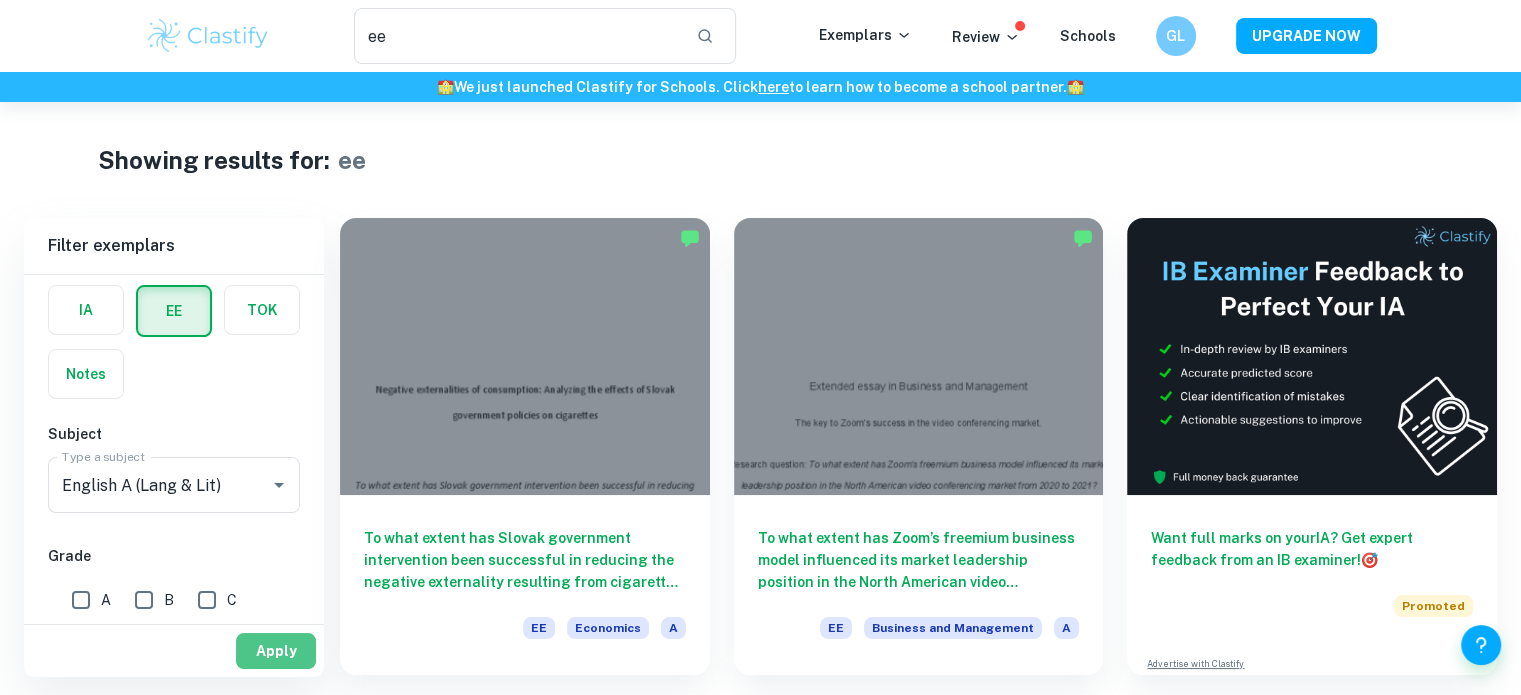 click on "Apply" at bounding box center [276, 651] 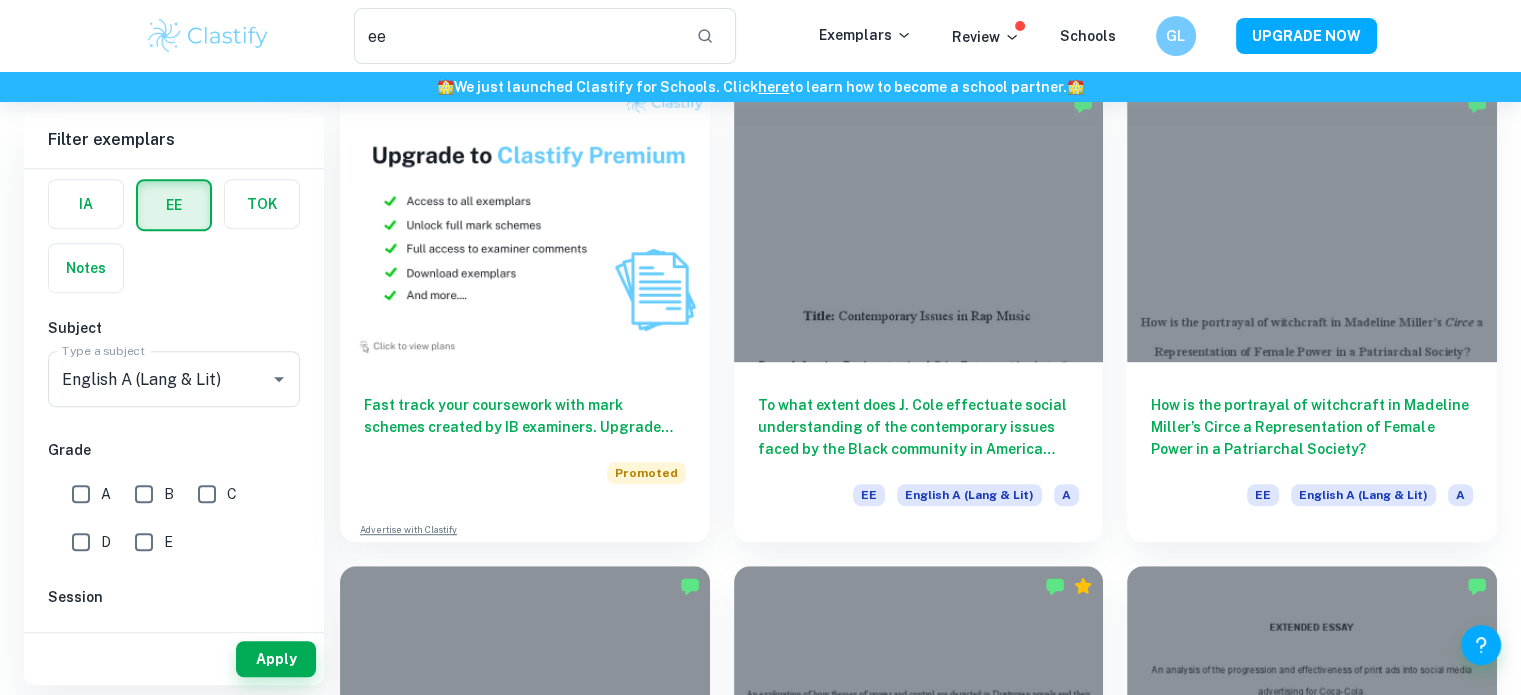 scroll, scrollTop: 1098, scrollLeft: 0, axis: vertical 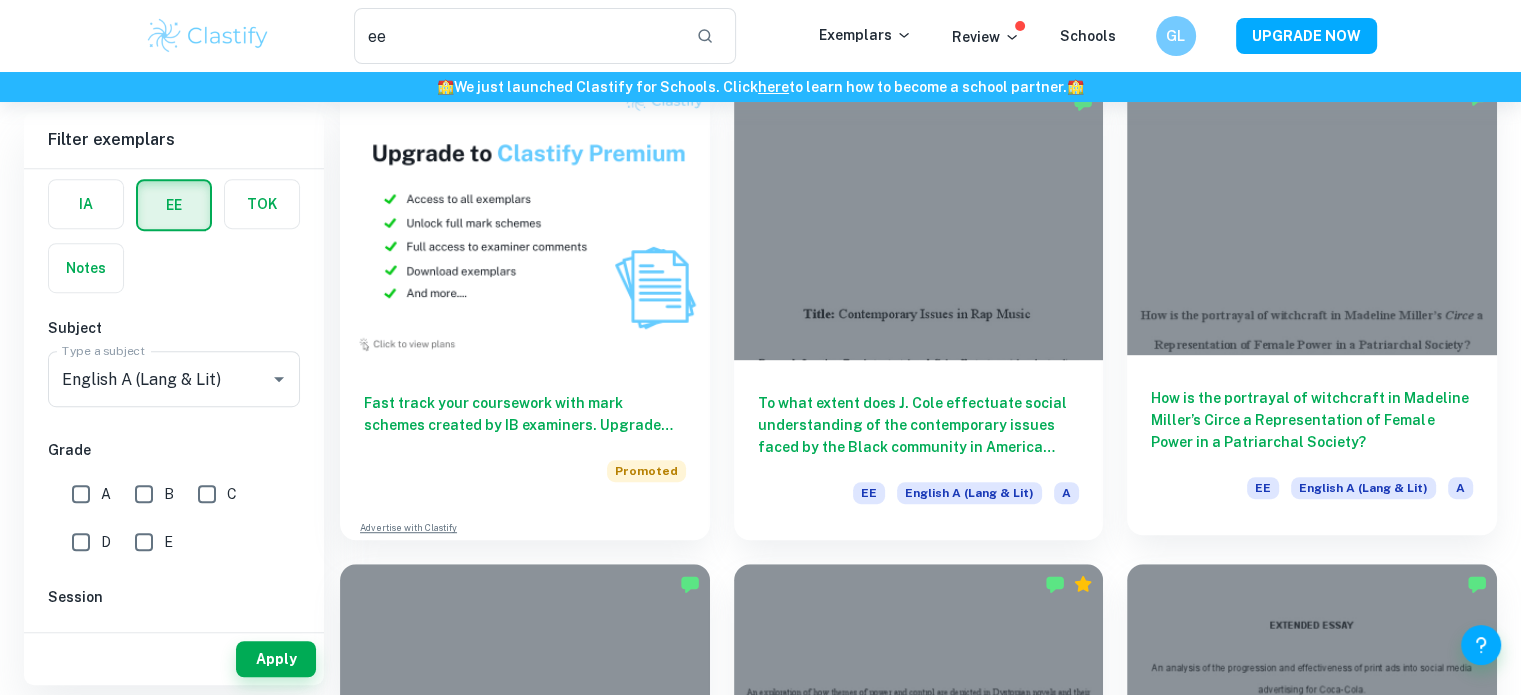 click on "How is the portrayal of witchcraft in Madeline Miller’s Circe a Representation of Female Power in a Patriarchal Society?" at bounding box center (1312, 420) 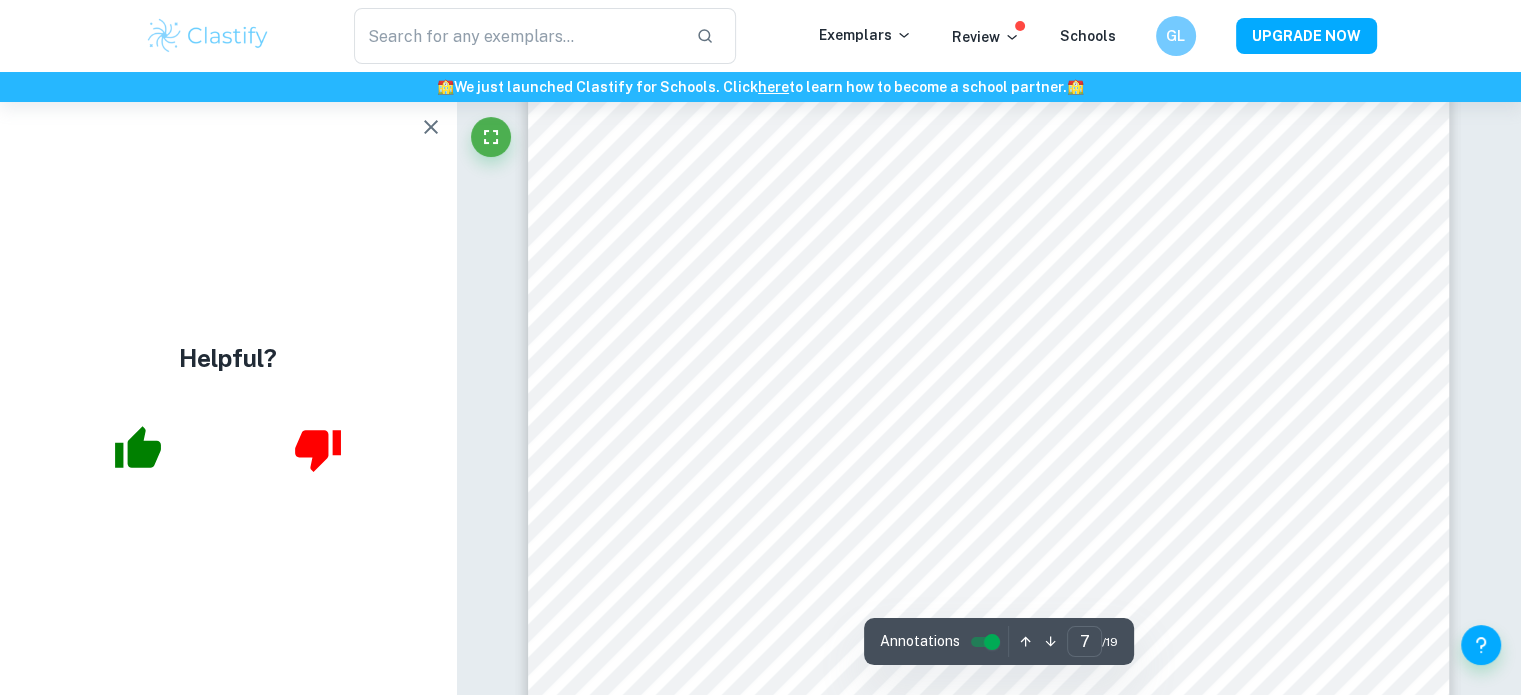 scroll, scrollTop: 8088, scrollLeft: 0, axis: vertical 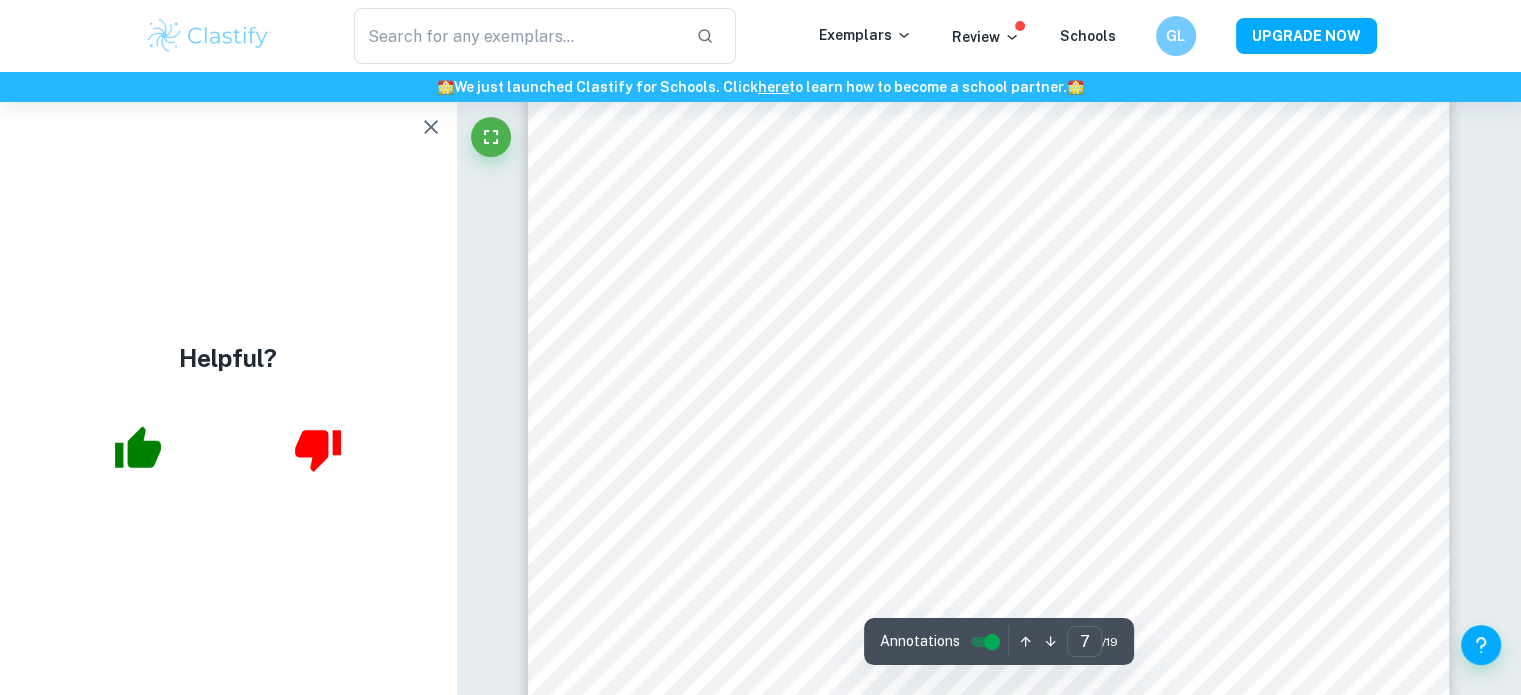 click 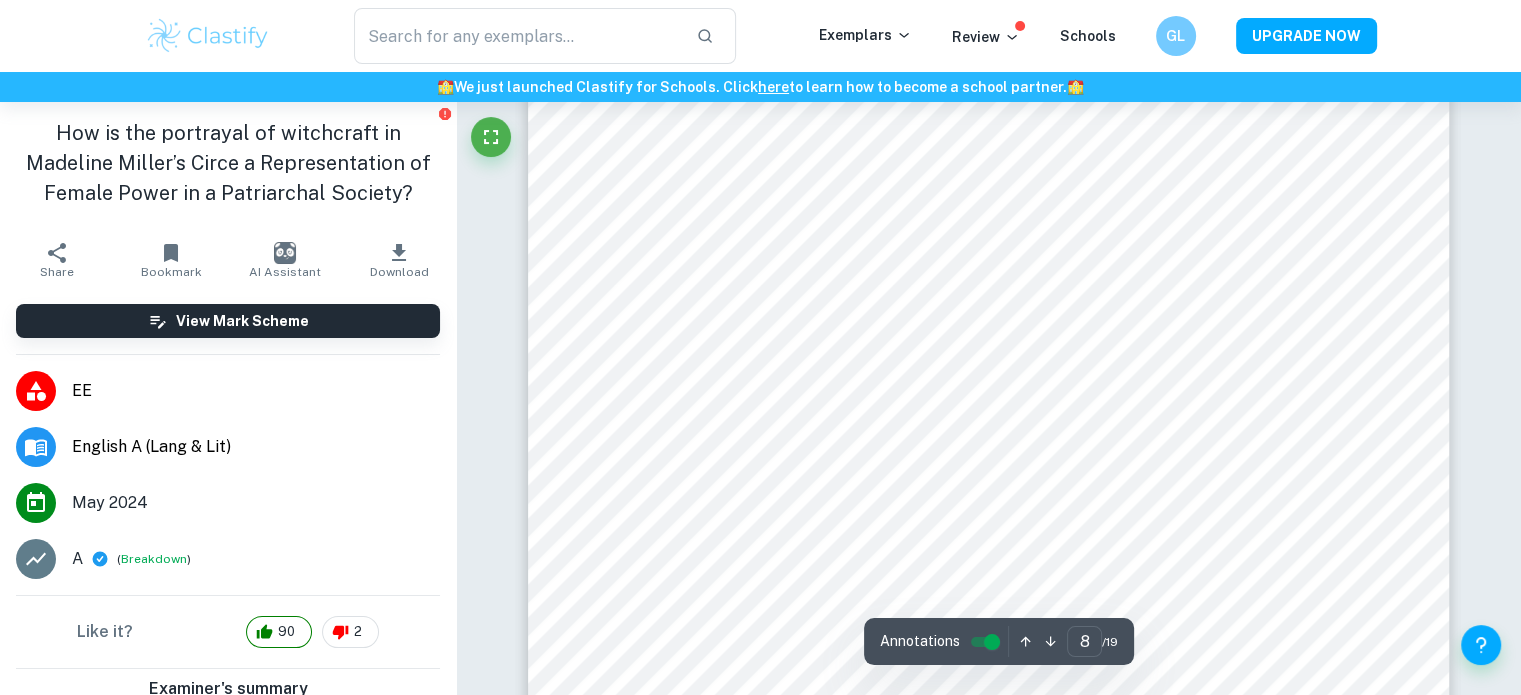 scroll, scrollTop: 9067, scrollLeft: 0, axis: vertical 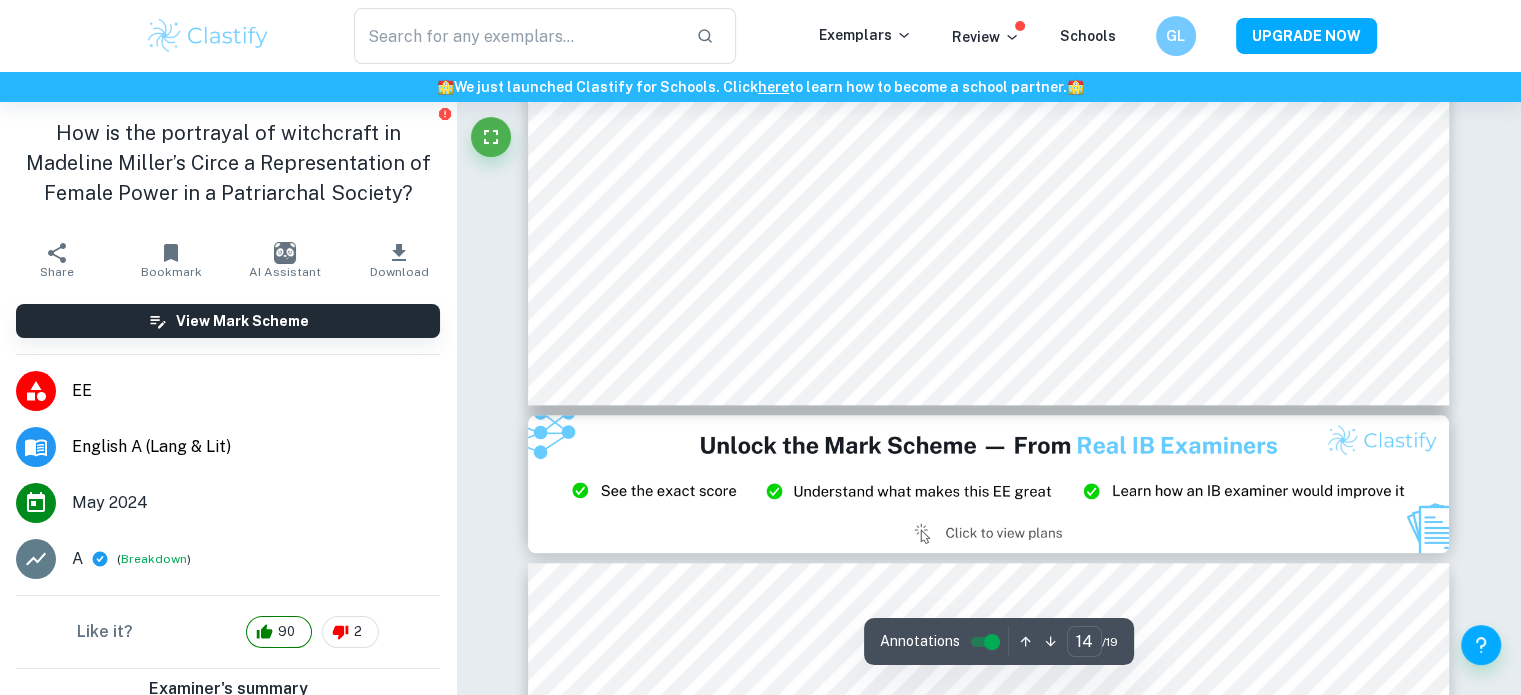 type on "15" 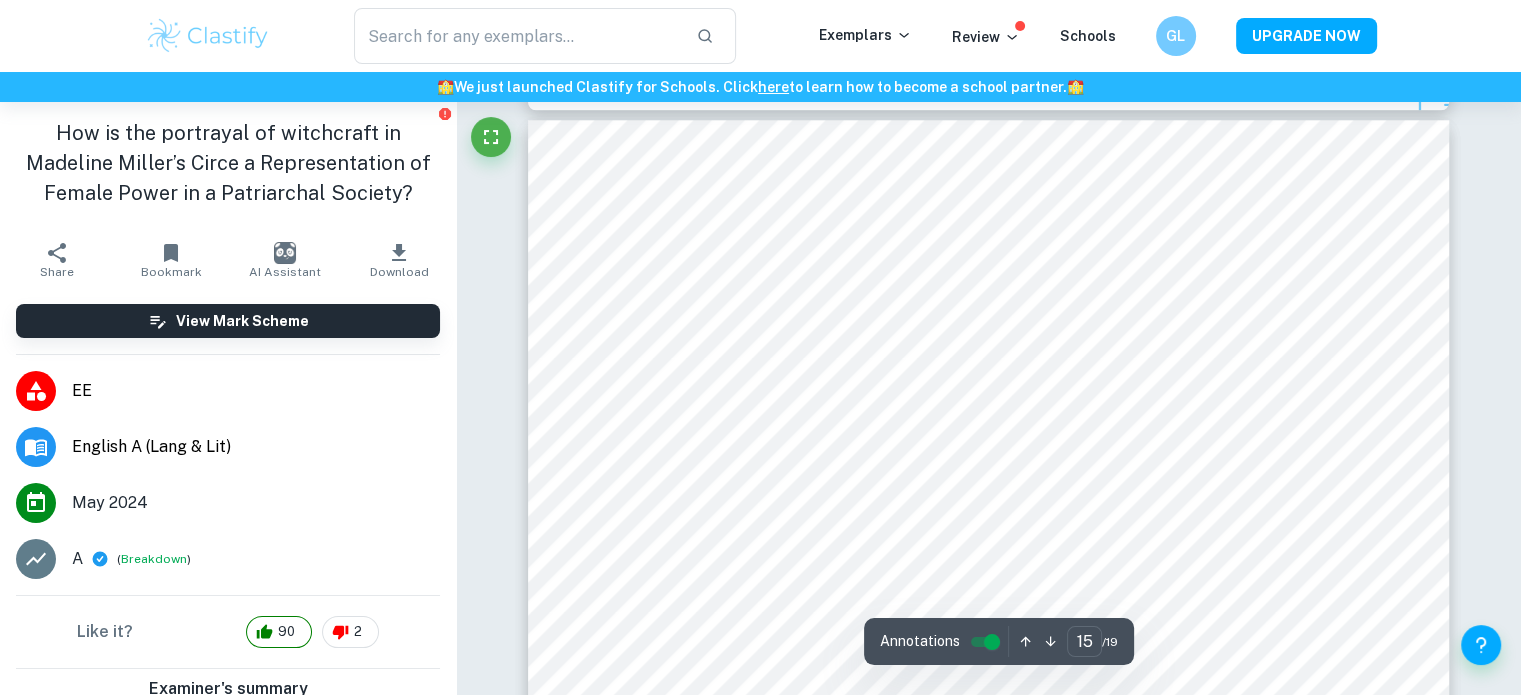 scroll, scrollTop: 17502, scrollLeft: 0, axis: vertical 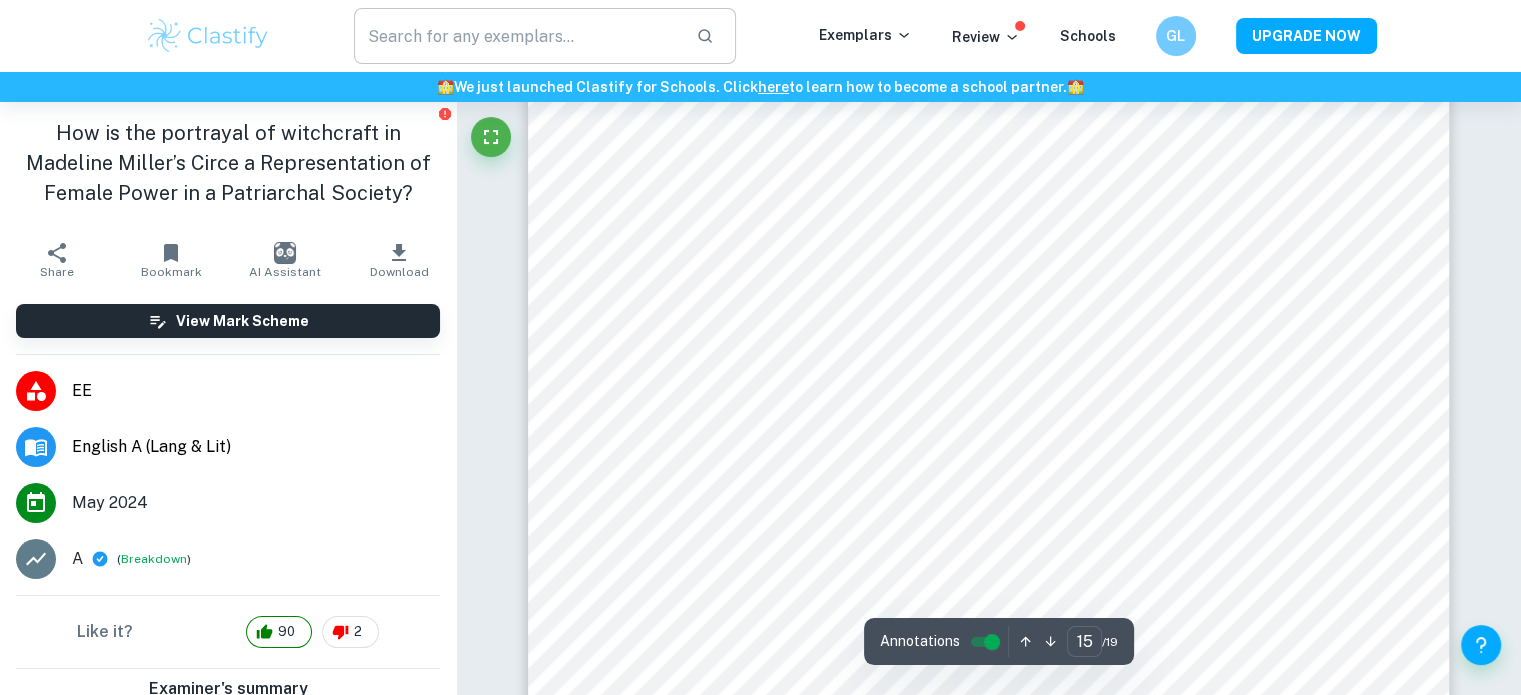 type on "ee" 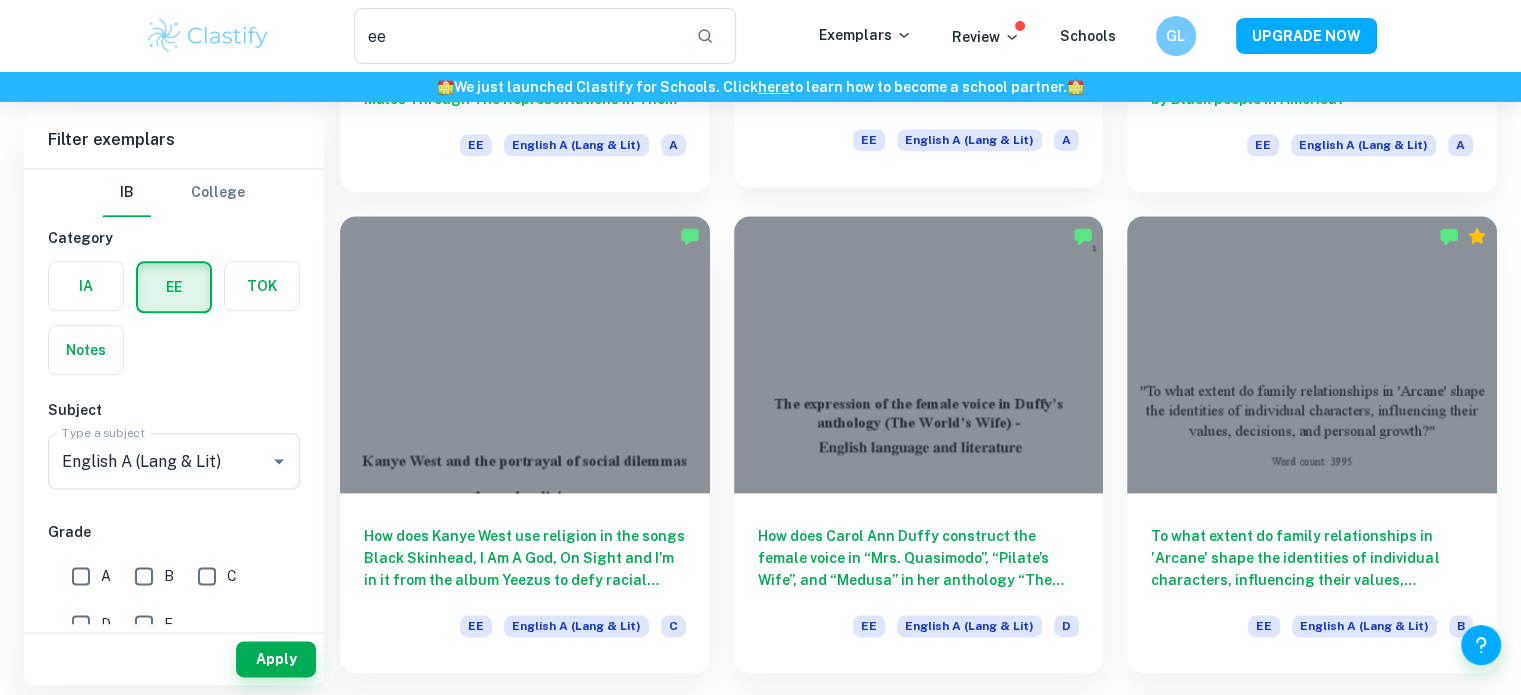 scroll, scrollTop: 2418, scrollLeft: 0, axis: vertical 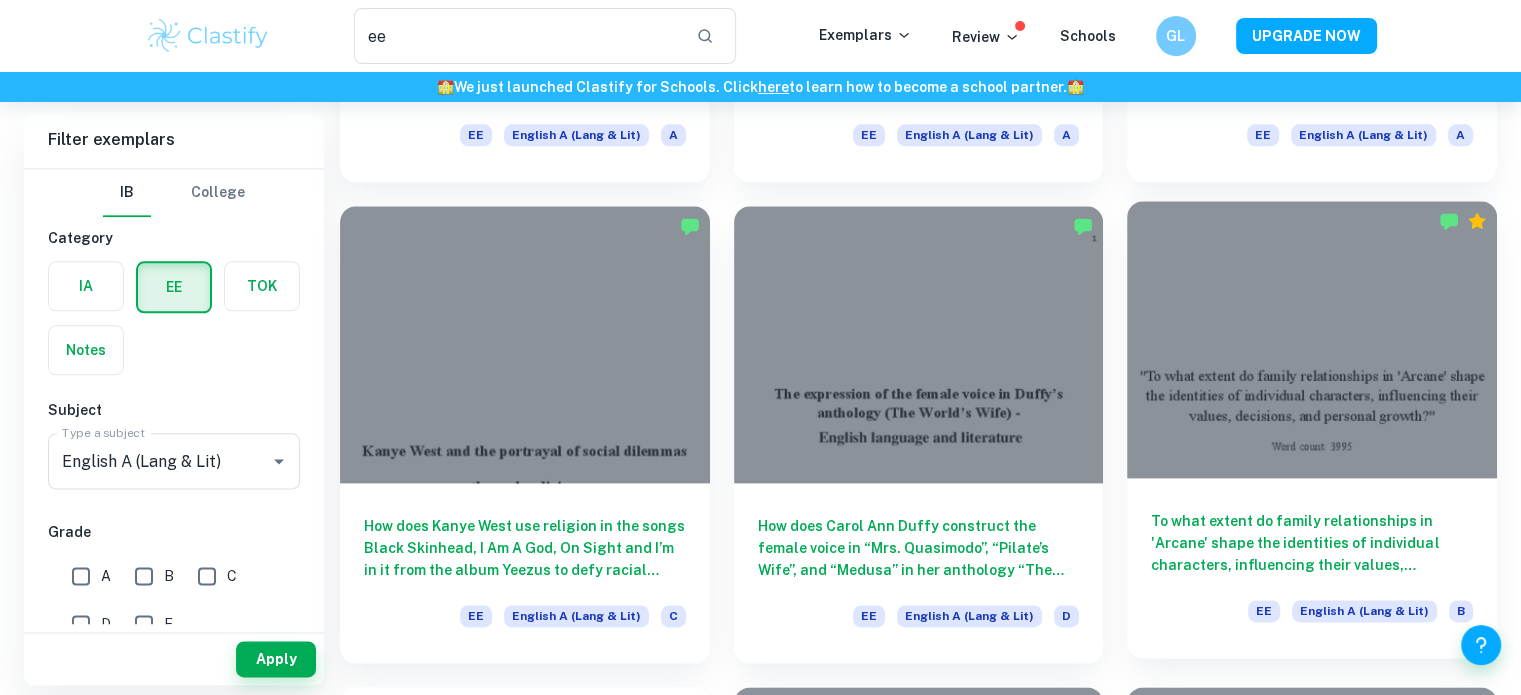 click on "To what extent do family relationships in 'Arcane' shape  the identities of individual characters, influencing their  values, decisions, and personal growth? EE English A (Lang & Lit) B" at bounding box center (1312, 568) 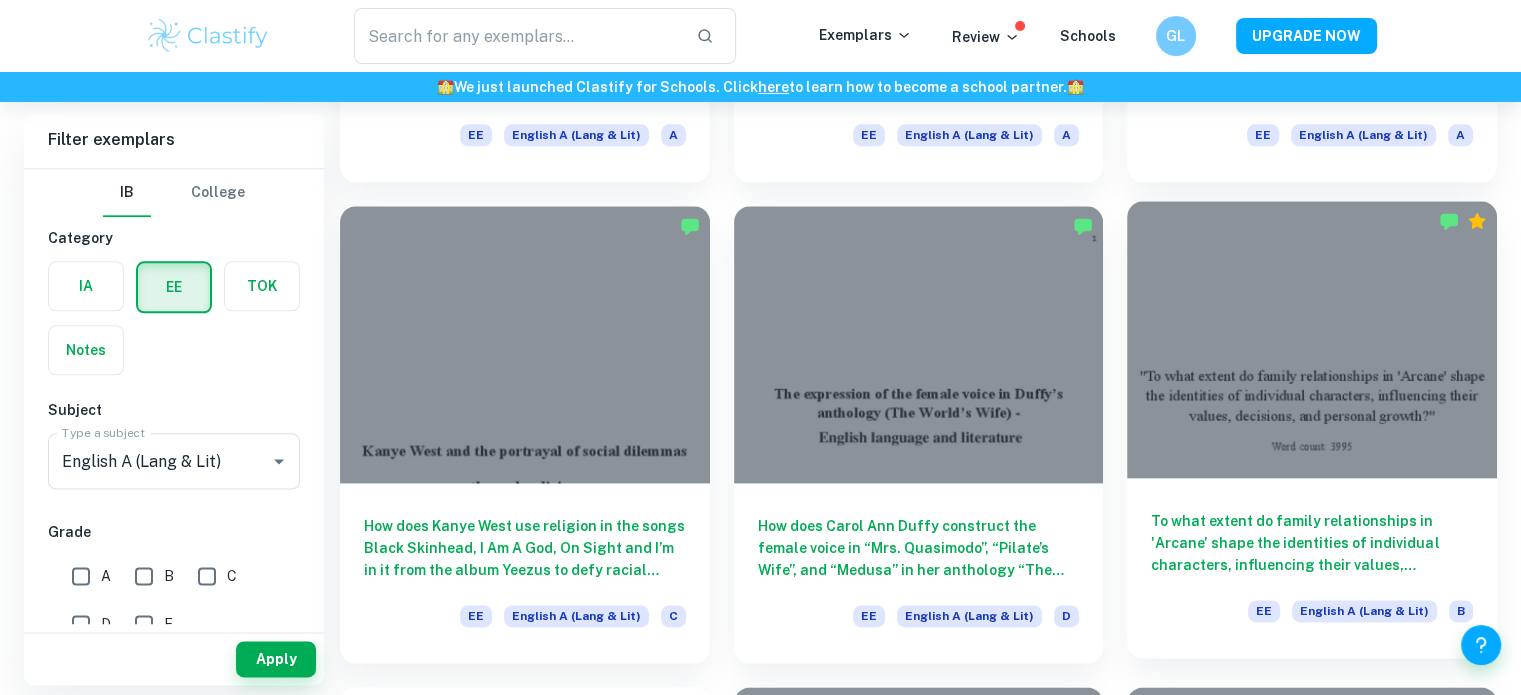 scroll, scrollTop: 0, scrollLeft: 0, axis: both 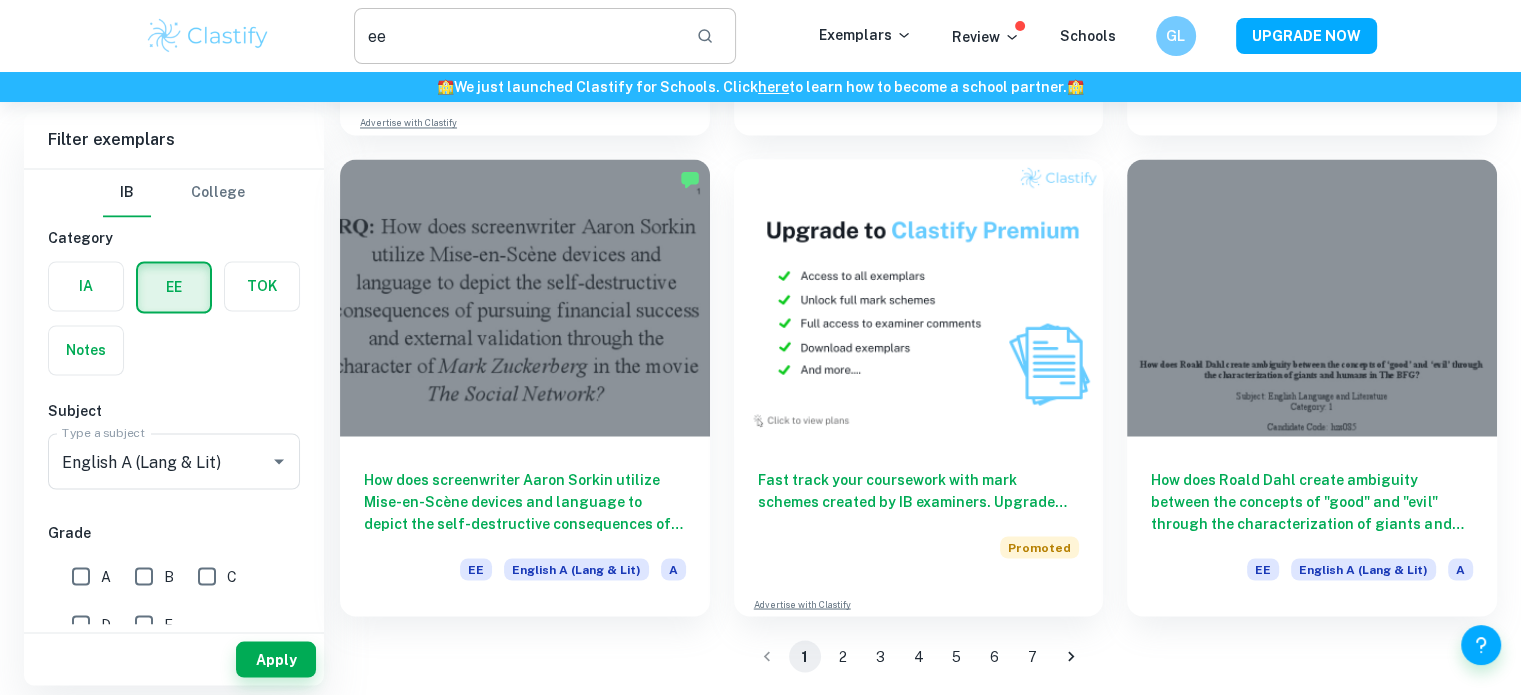 click on "ee" at bounding box center [517, 36] 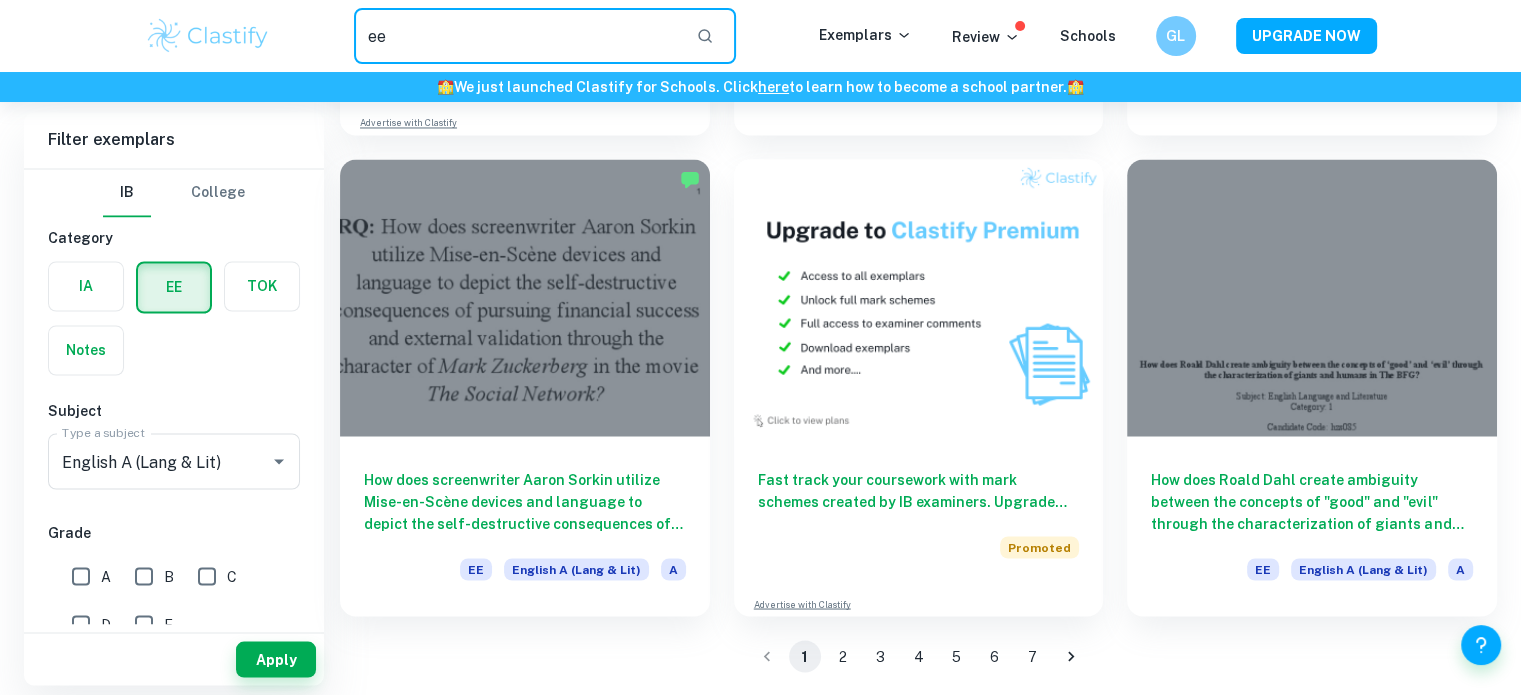 click on "ee" at bounding box center [517, 36] 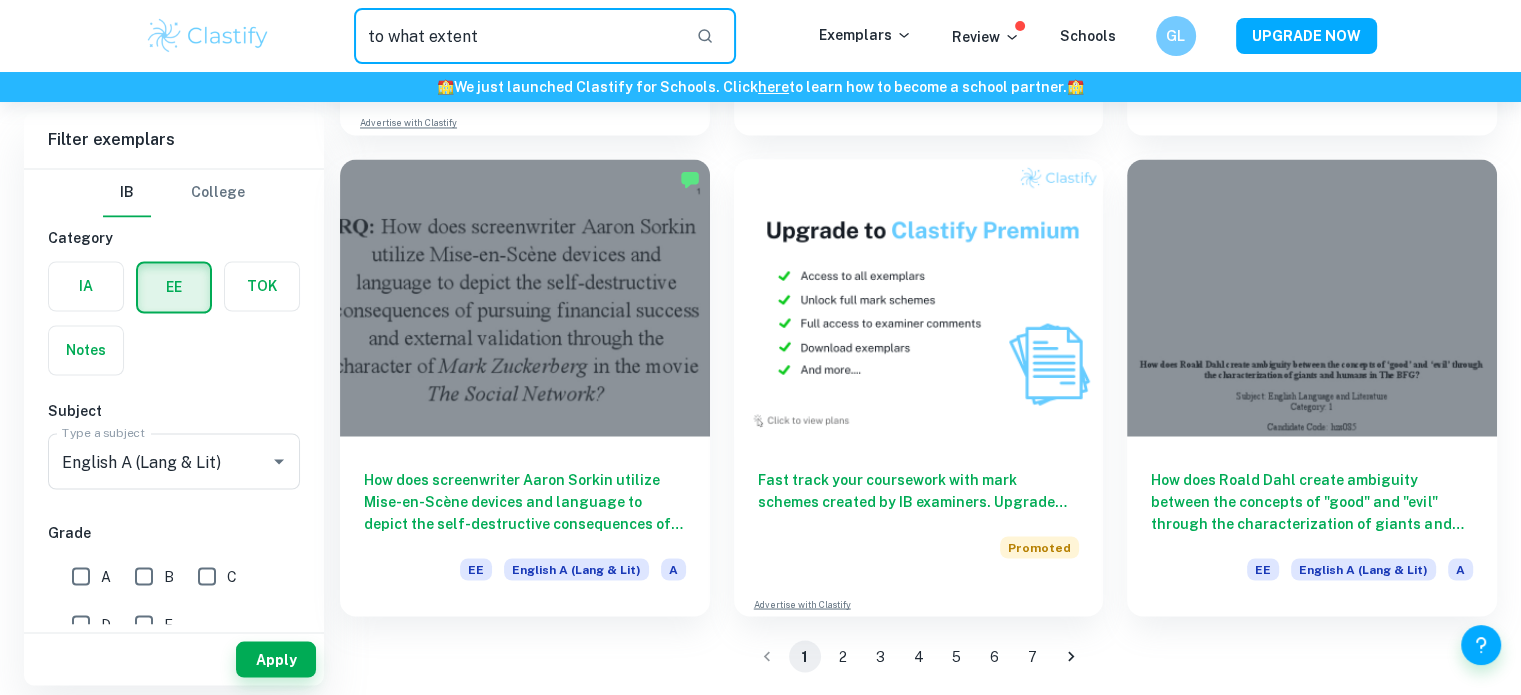 type on "to what extent" 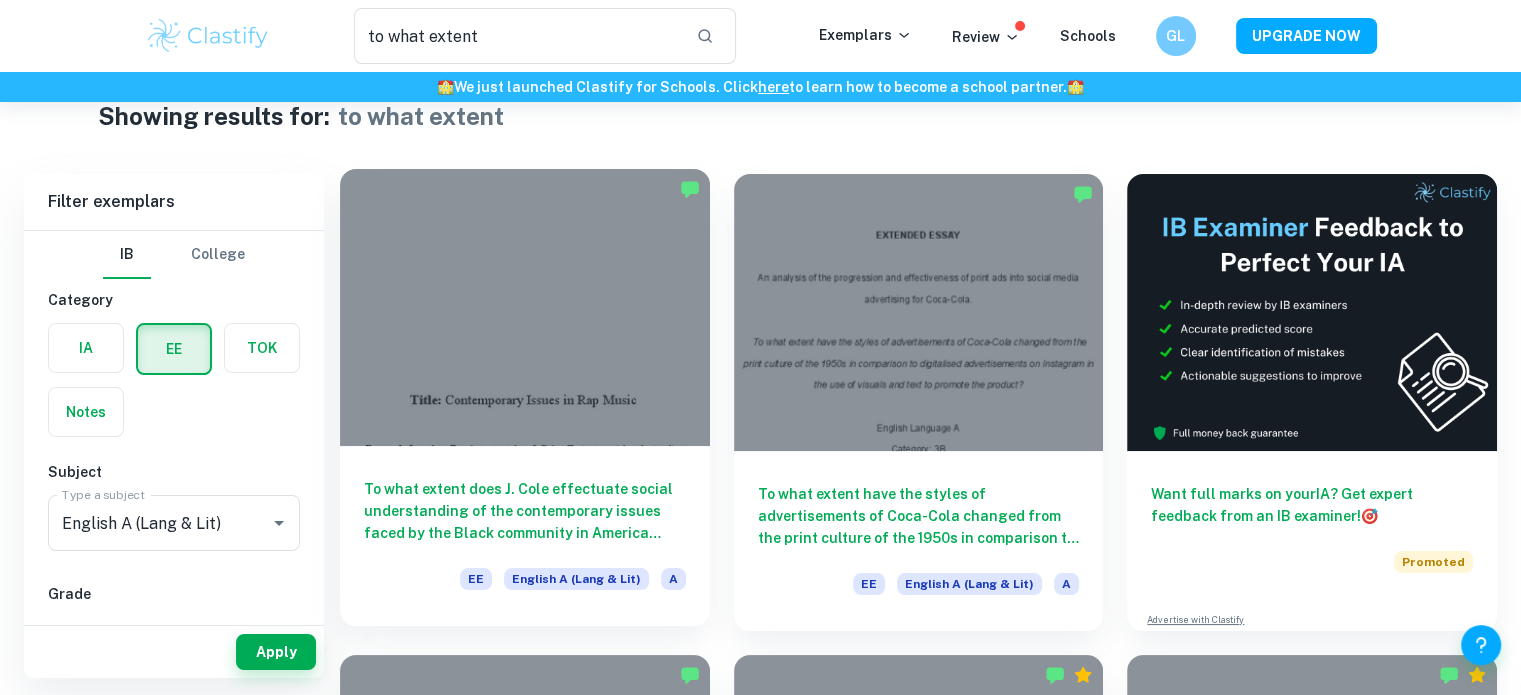 scroll, scrollTop: 44, scrollLeft: 0, axis: vertical 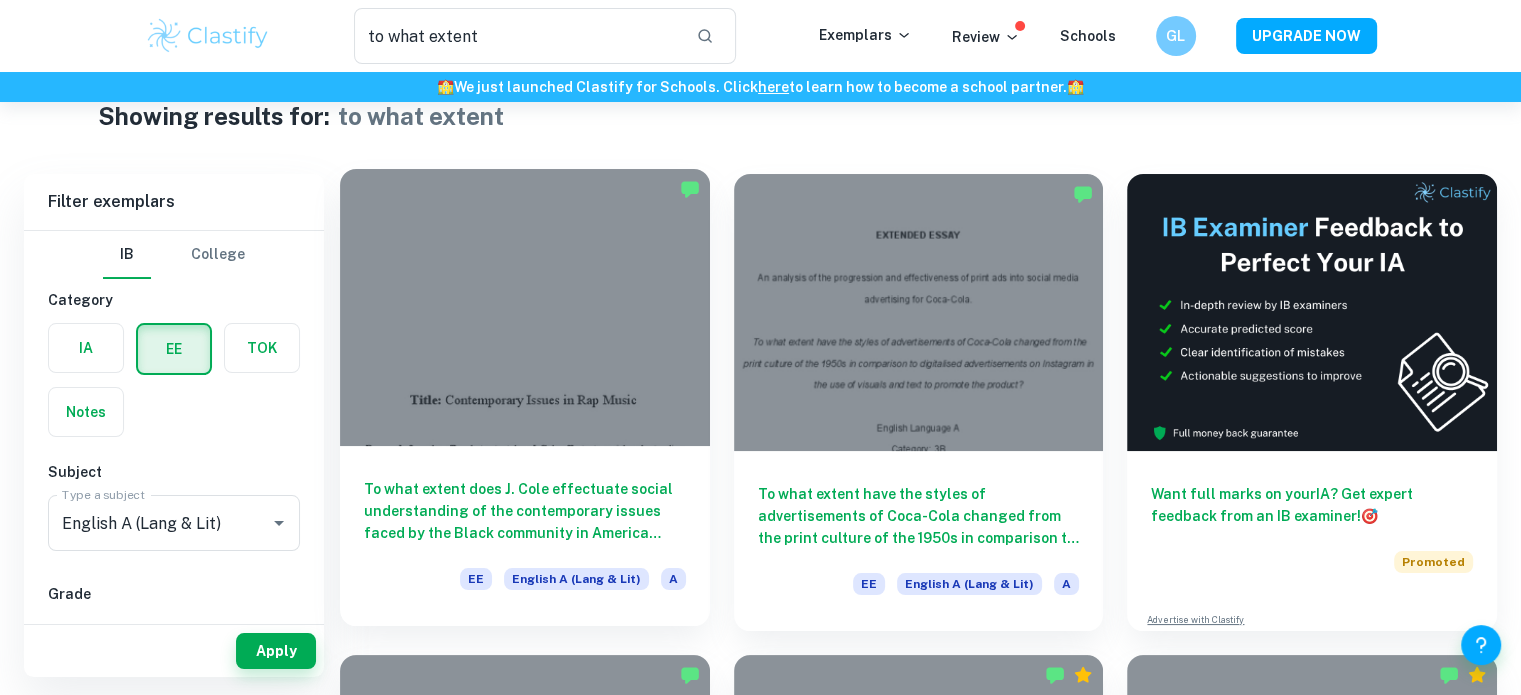 click on "To what extent does J. Cole effectuate social understanding of the contemporary issues faced by the Black community in America through his use of textual features in “4 Your Eyez Only”?" at bounding box center [525, 511] 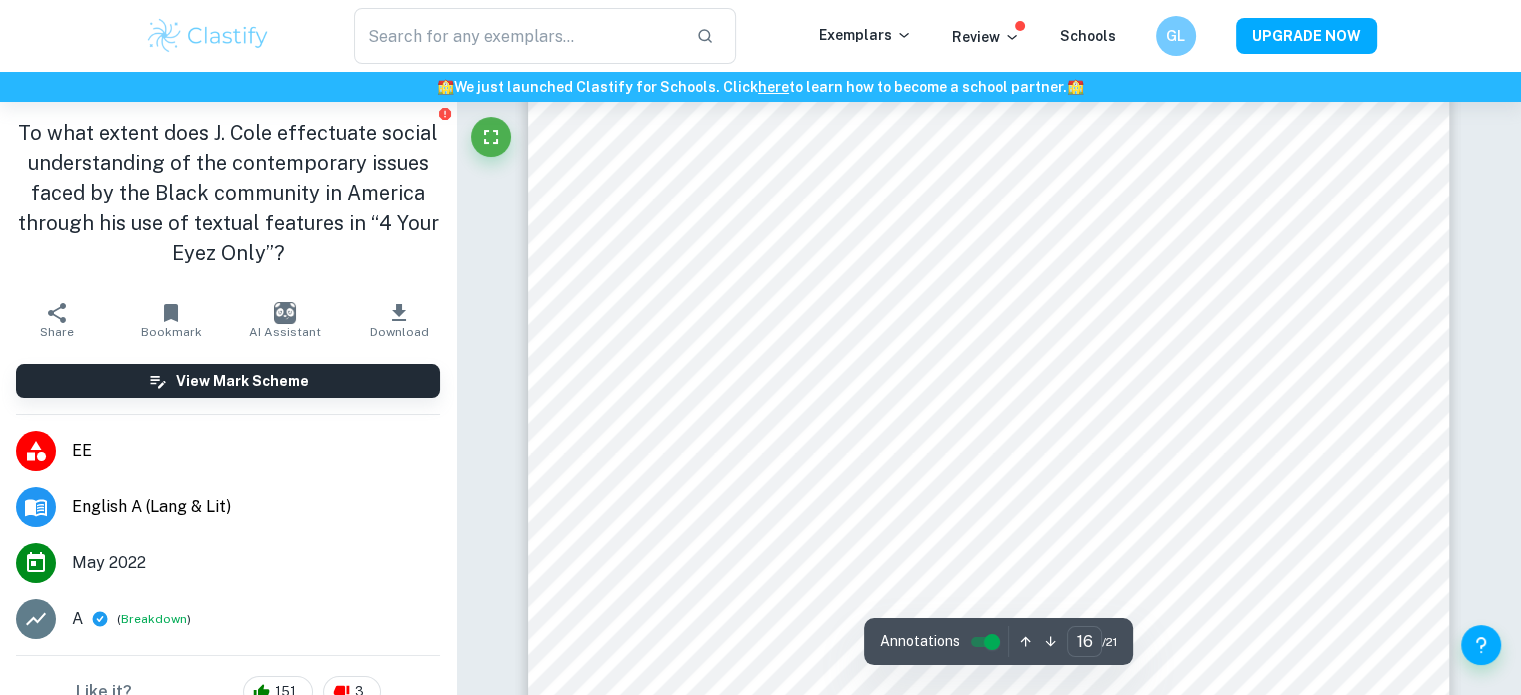 scroll, scrollTop: 18784, scrollLeft: 0, axis: vertical 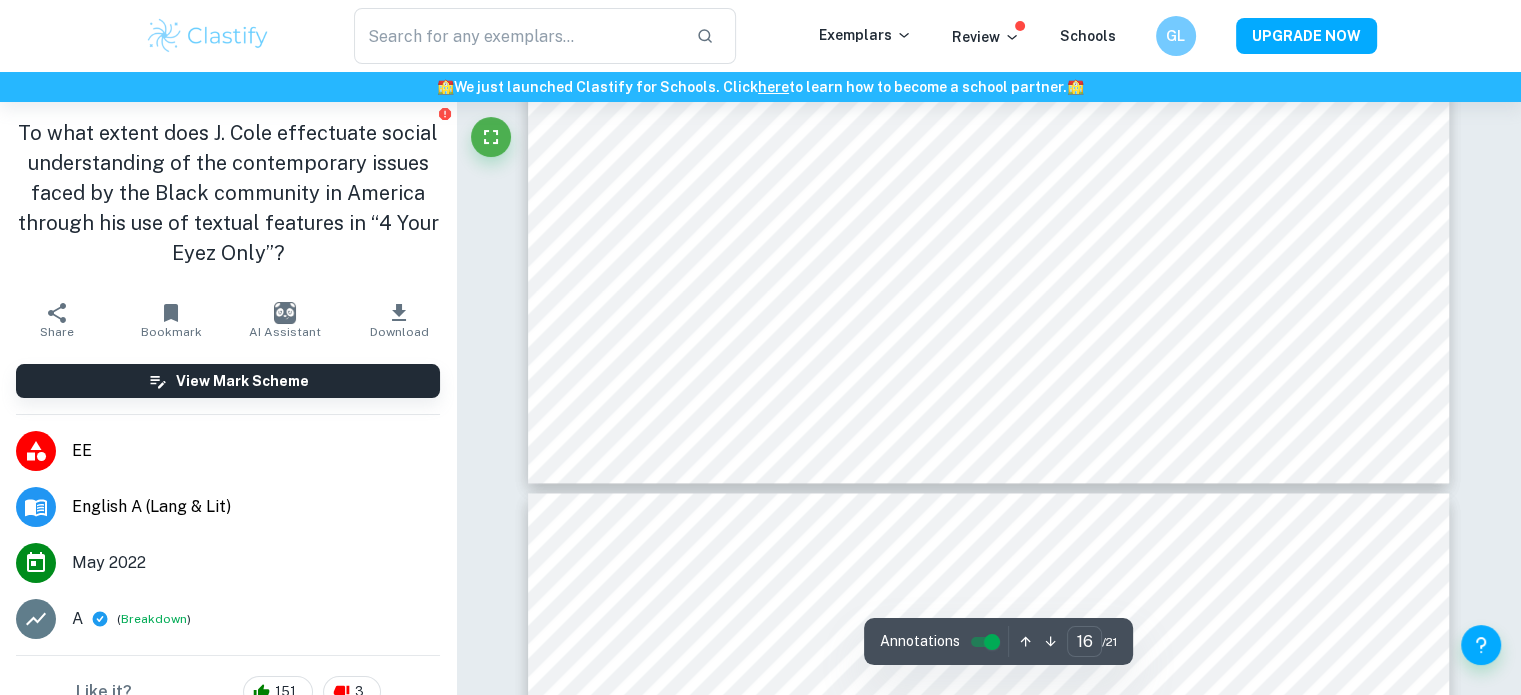 type on "15" 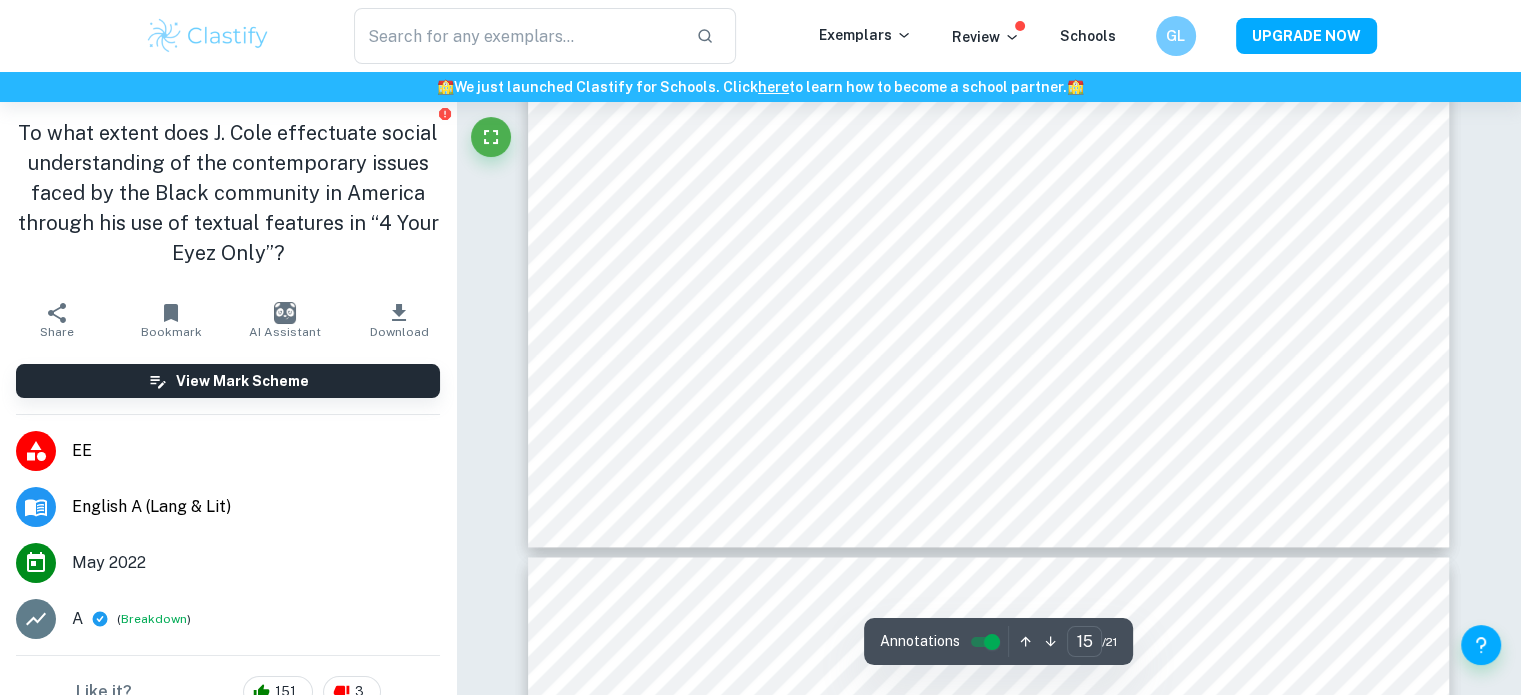scroll, scrollTop: 17472, scrollLeft: 0, axis: vertical 